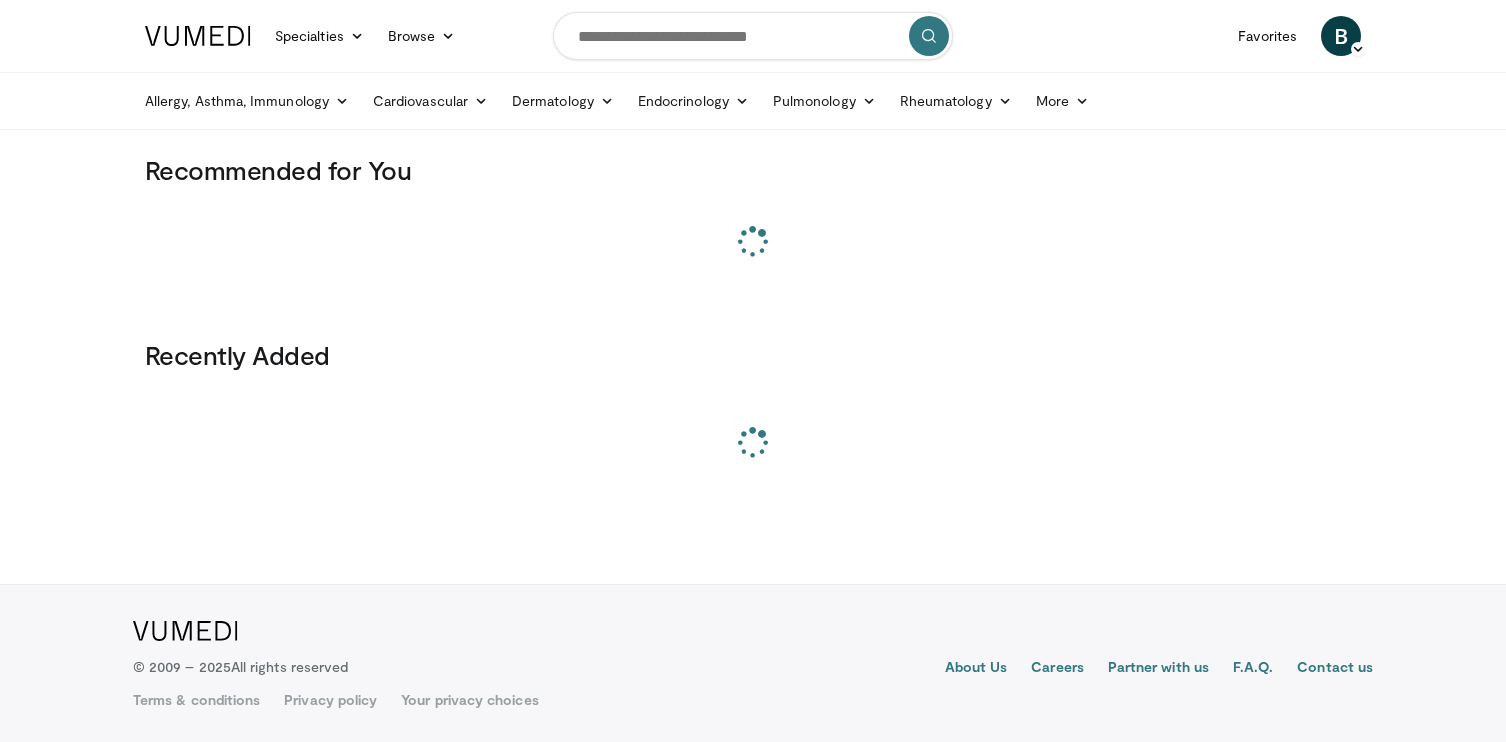 scroll, scrollTop: 0, scrollLeft: 0, axis: both 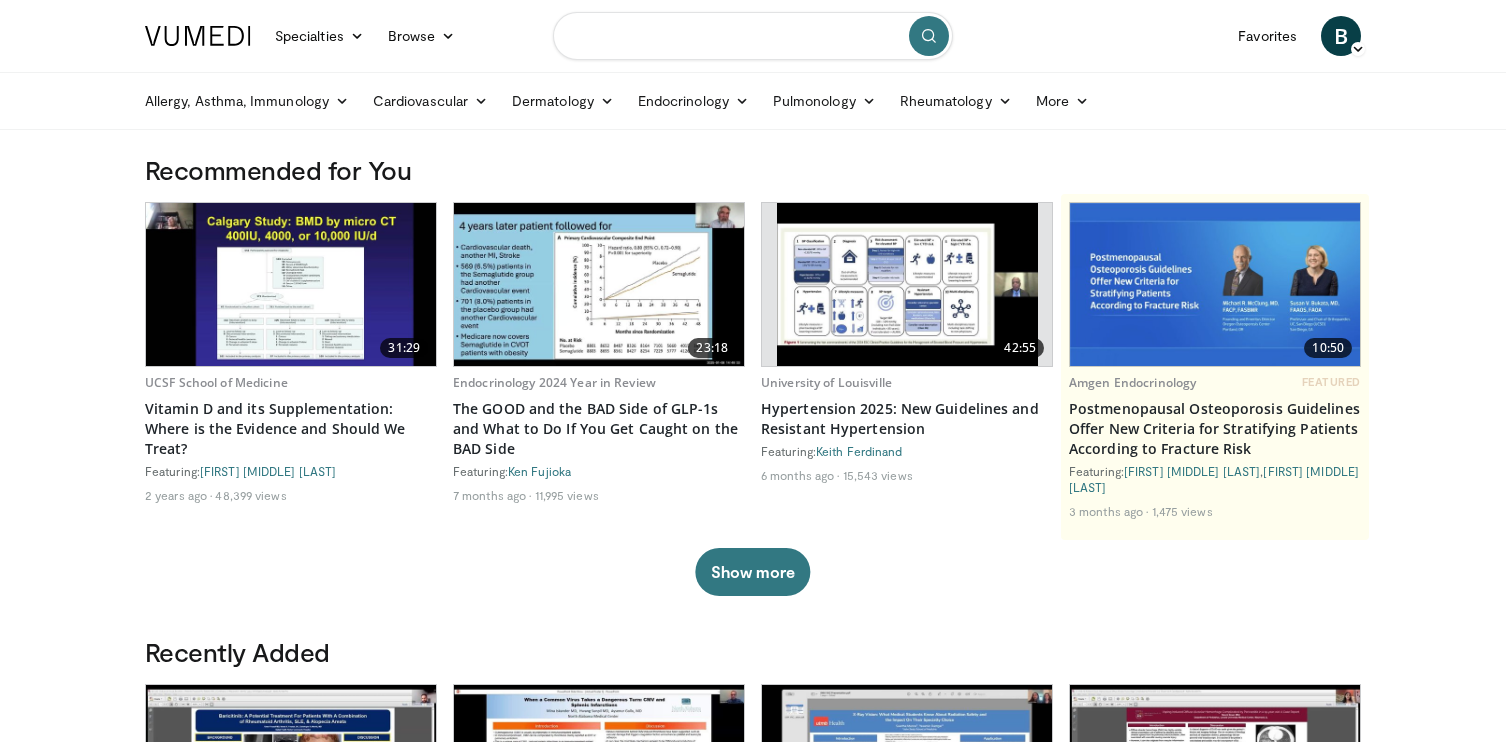 click at bounding box center (753, 36) 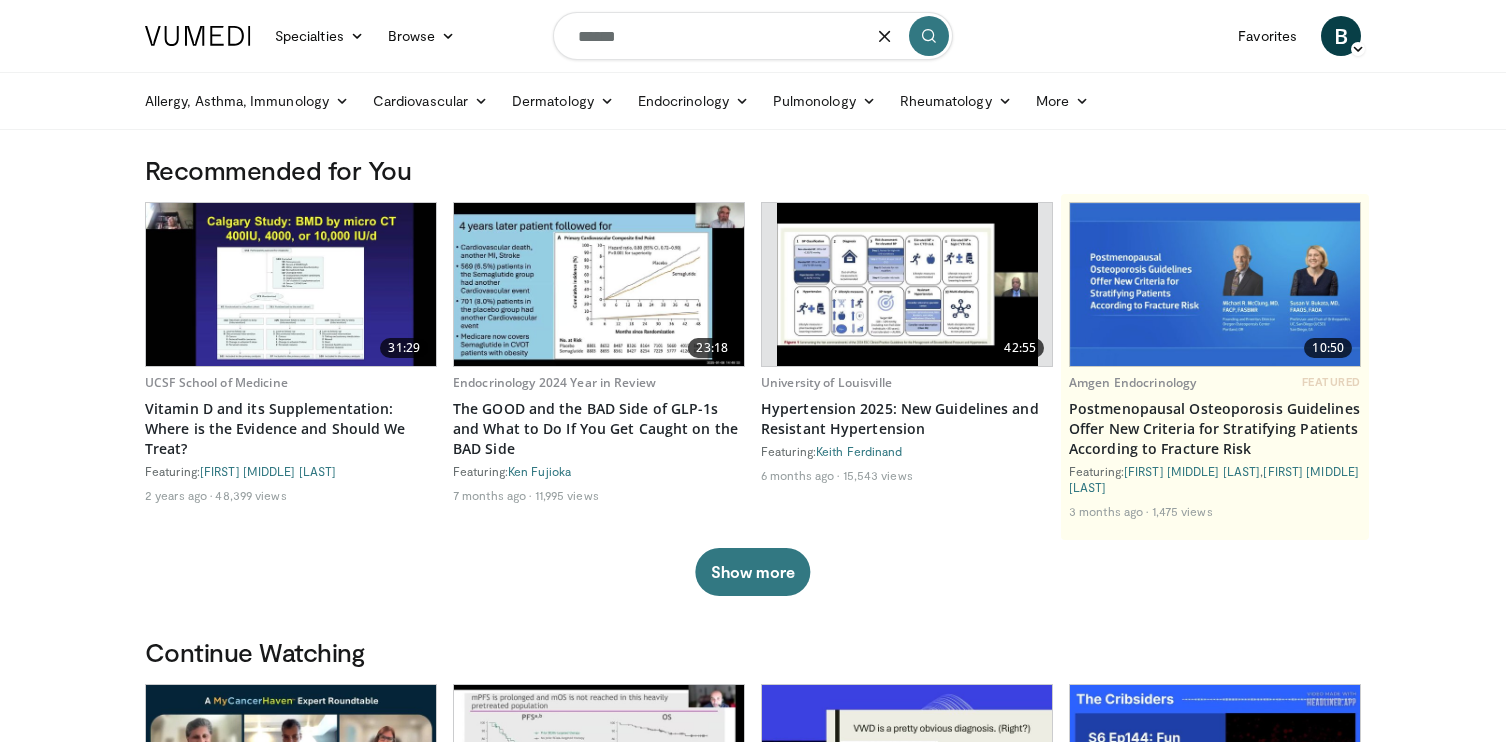 type on "******" 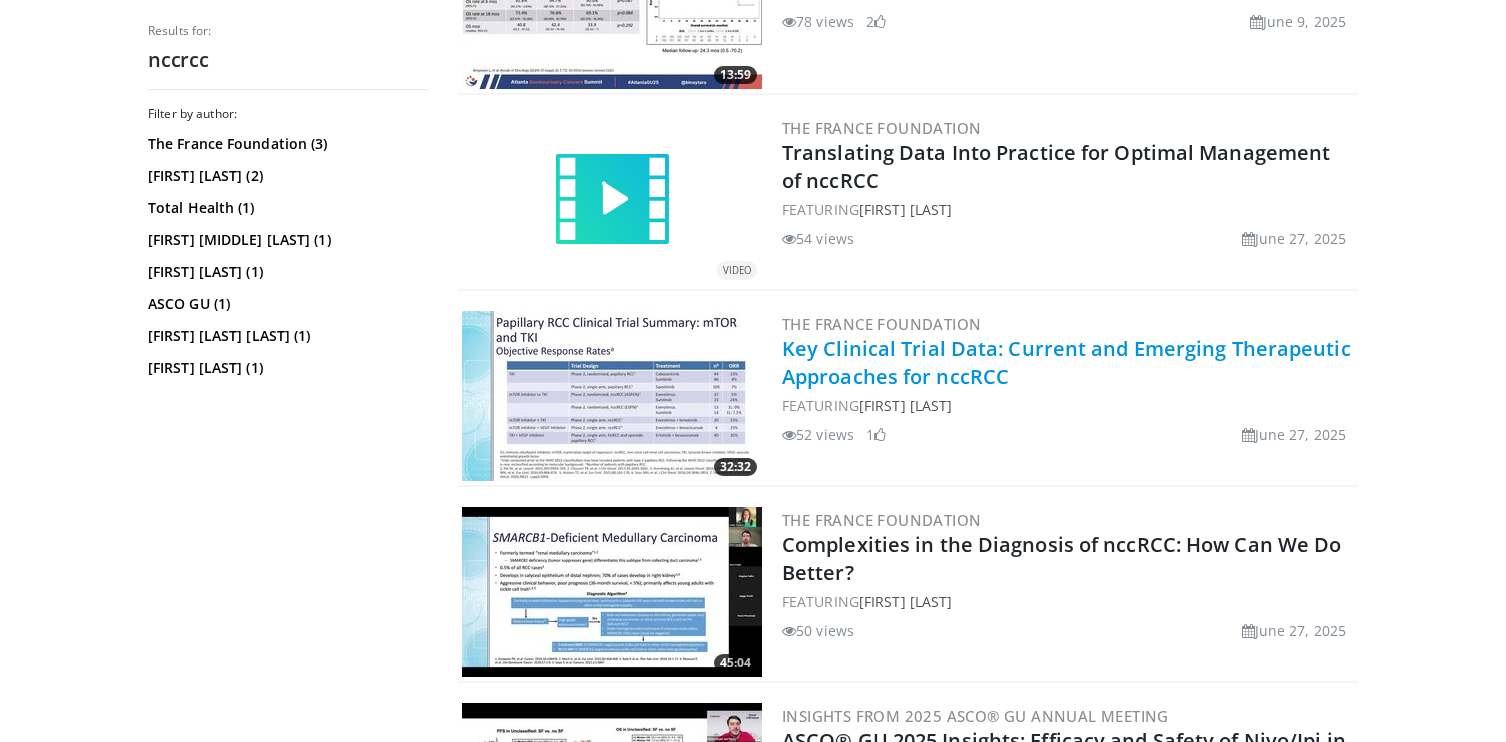 scroll, scrollTop: 309, scrollLeft: 0, axis: vertical 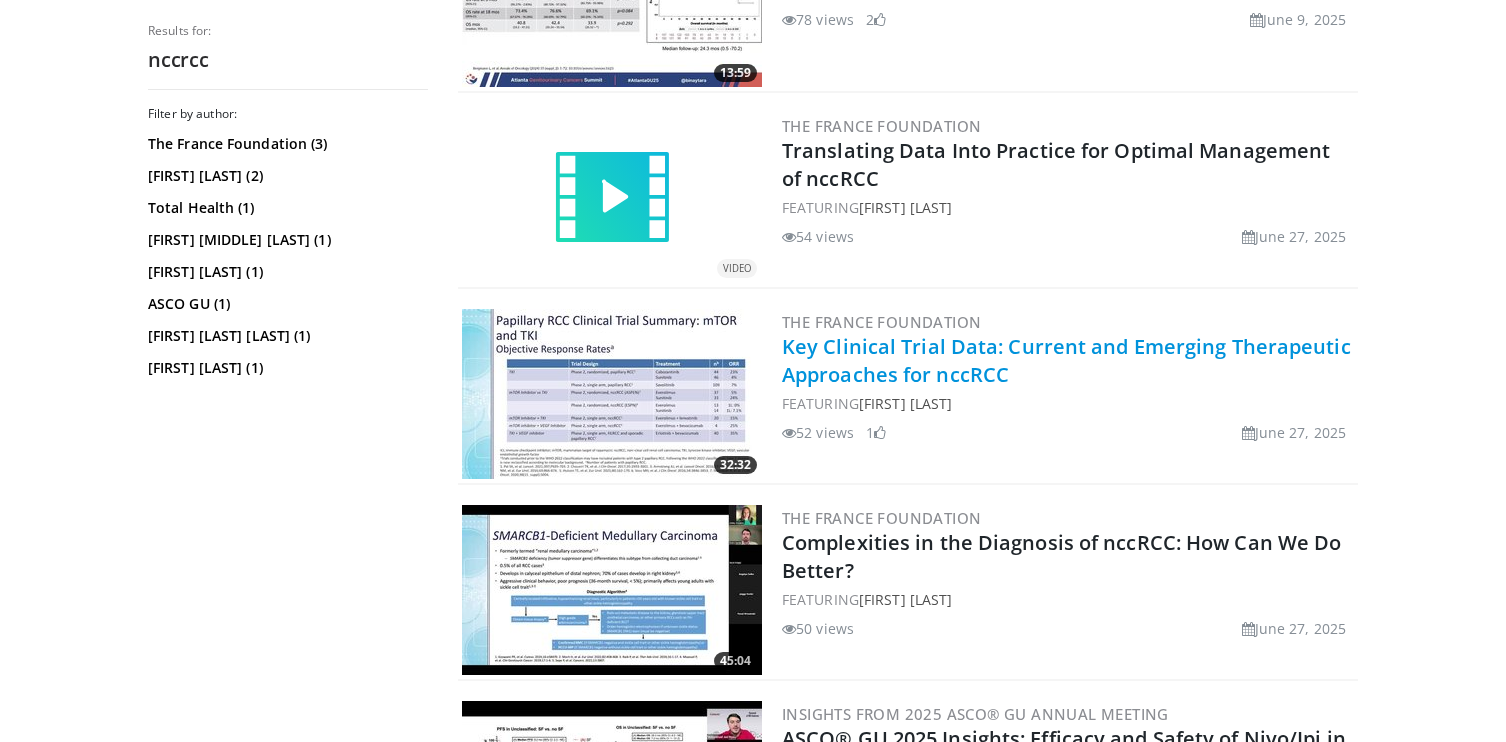 click on "Key Clinical Trial Data: Current and Emerging Therapeutic Approaches for nccRCC" at bounding box center (1066, 360) 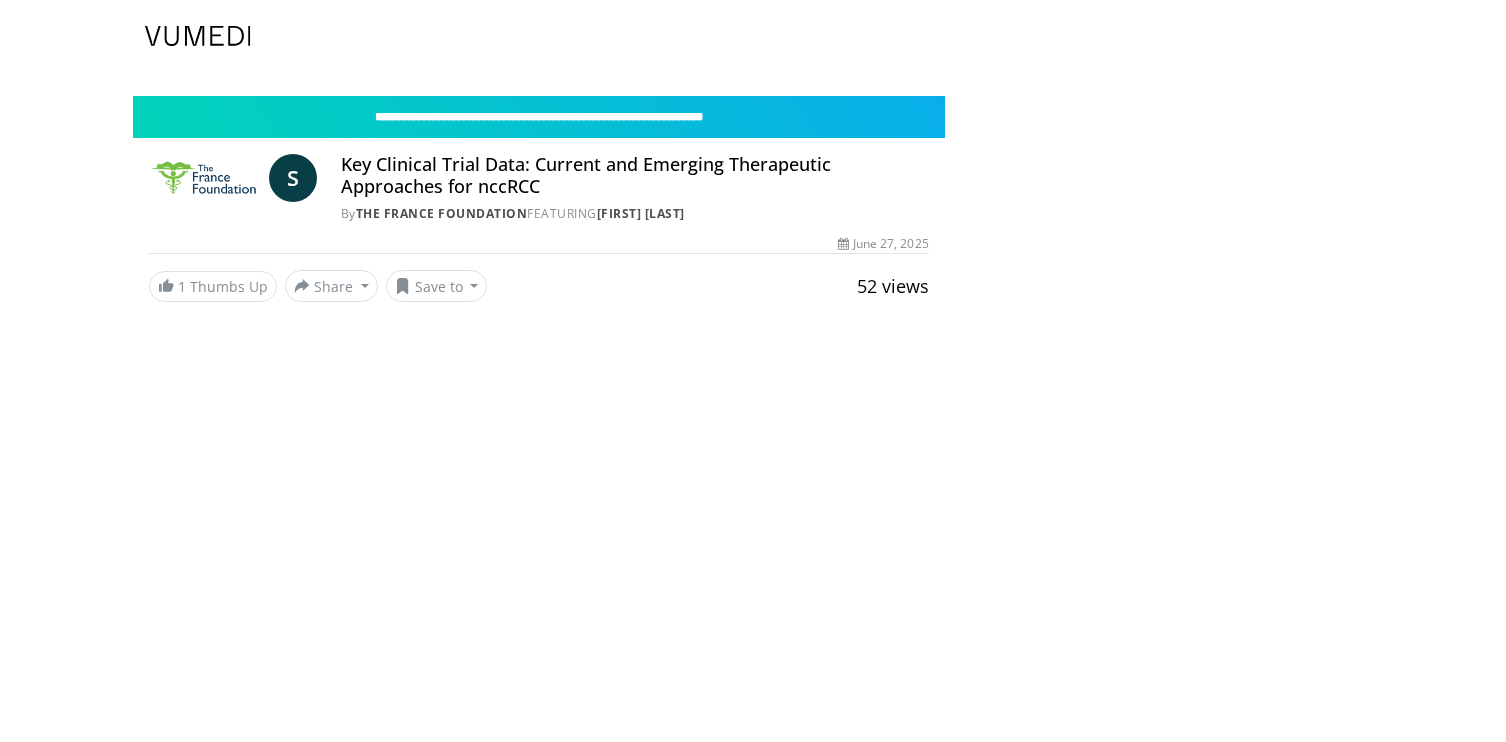 scroll, scrollTop: 0, scrollLeft: 0, axis: both 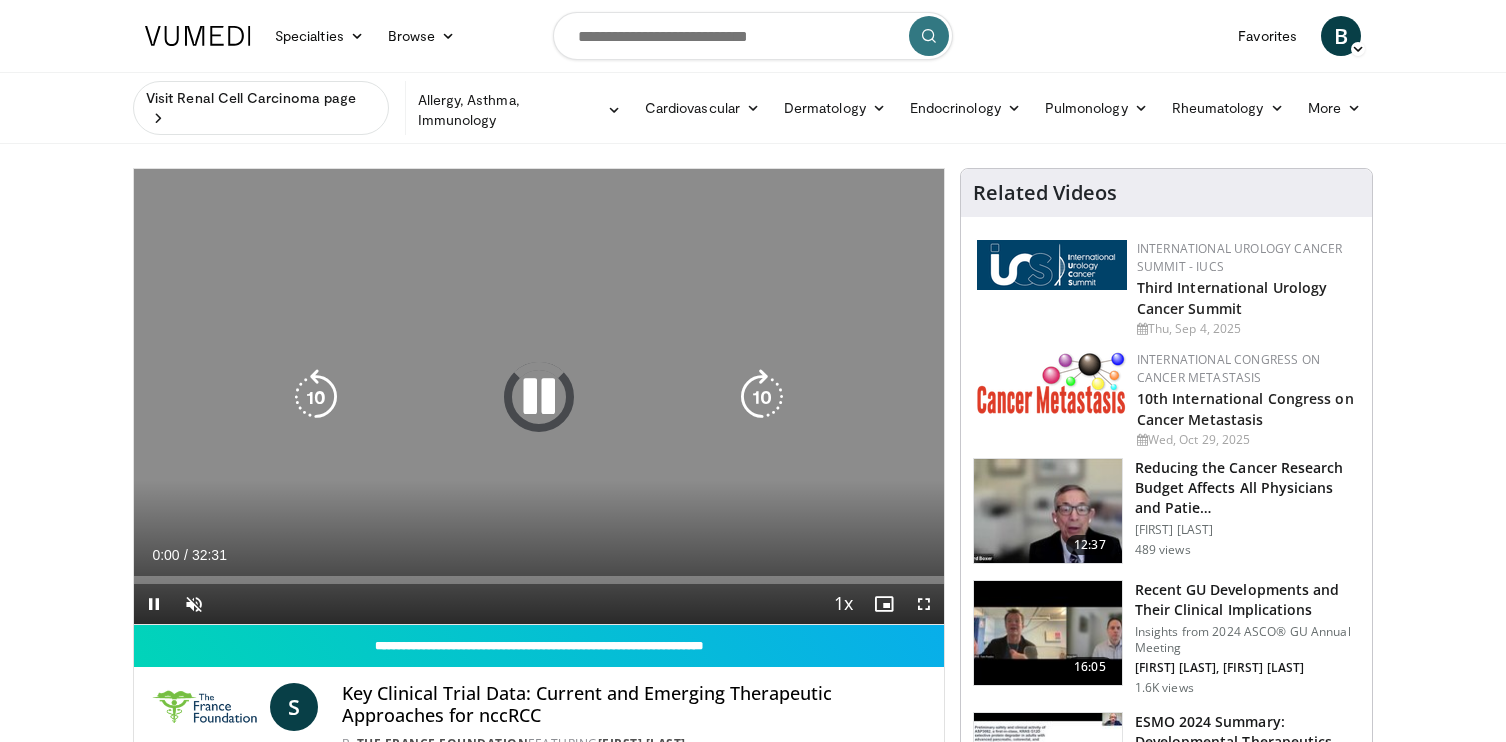 click at bounding box center [539, 397] 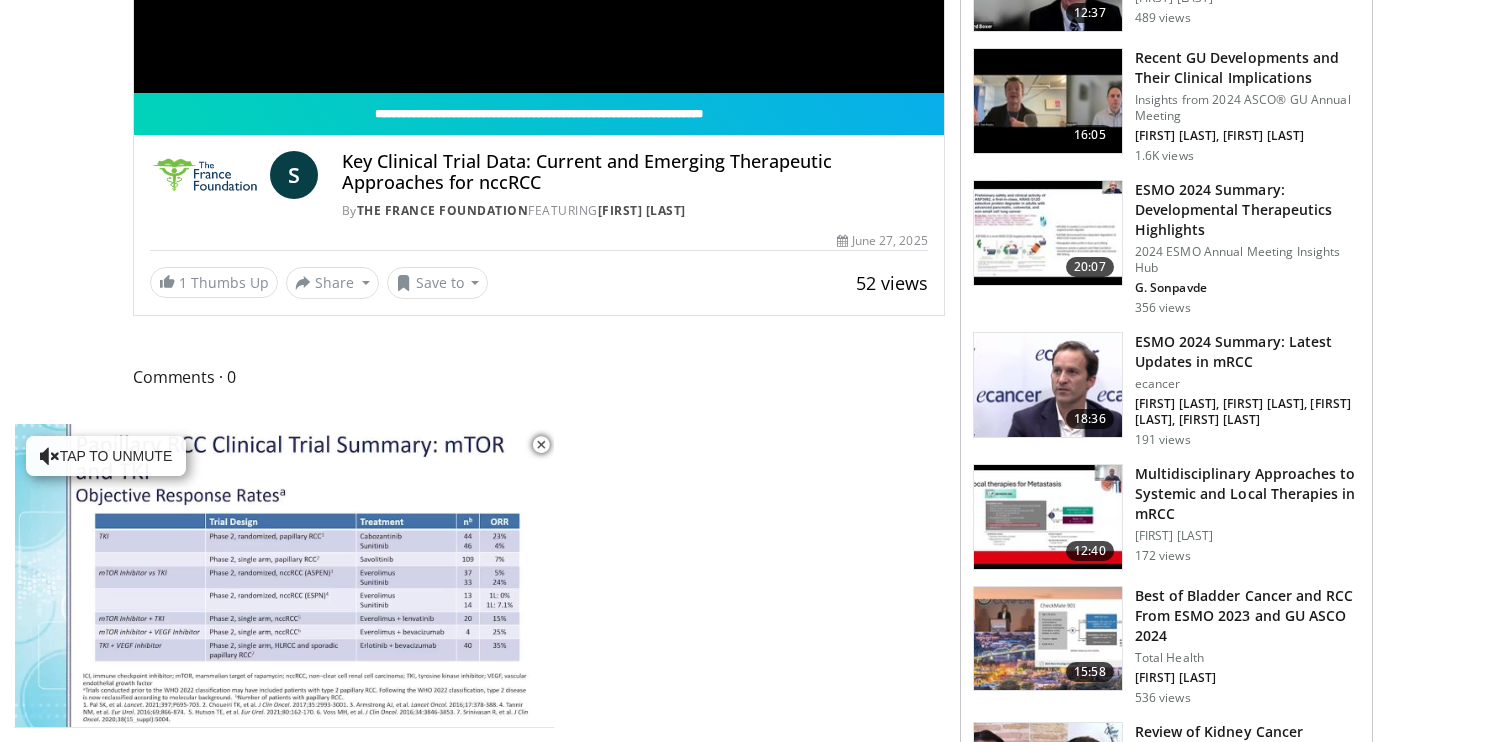 scroll, scrollTop: 538, scrollLeft: 0, axis: vertical 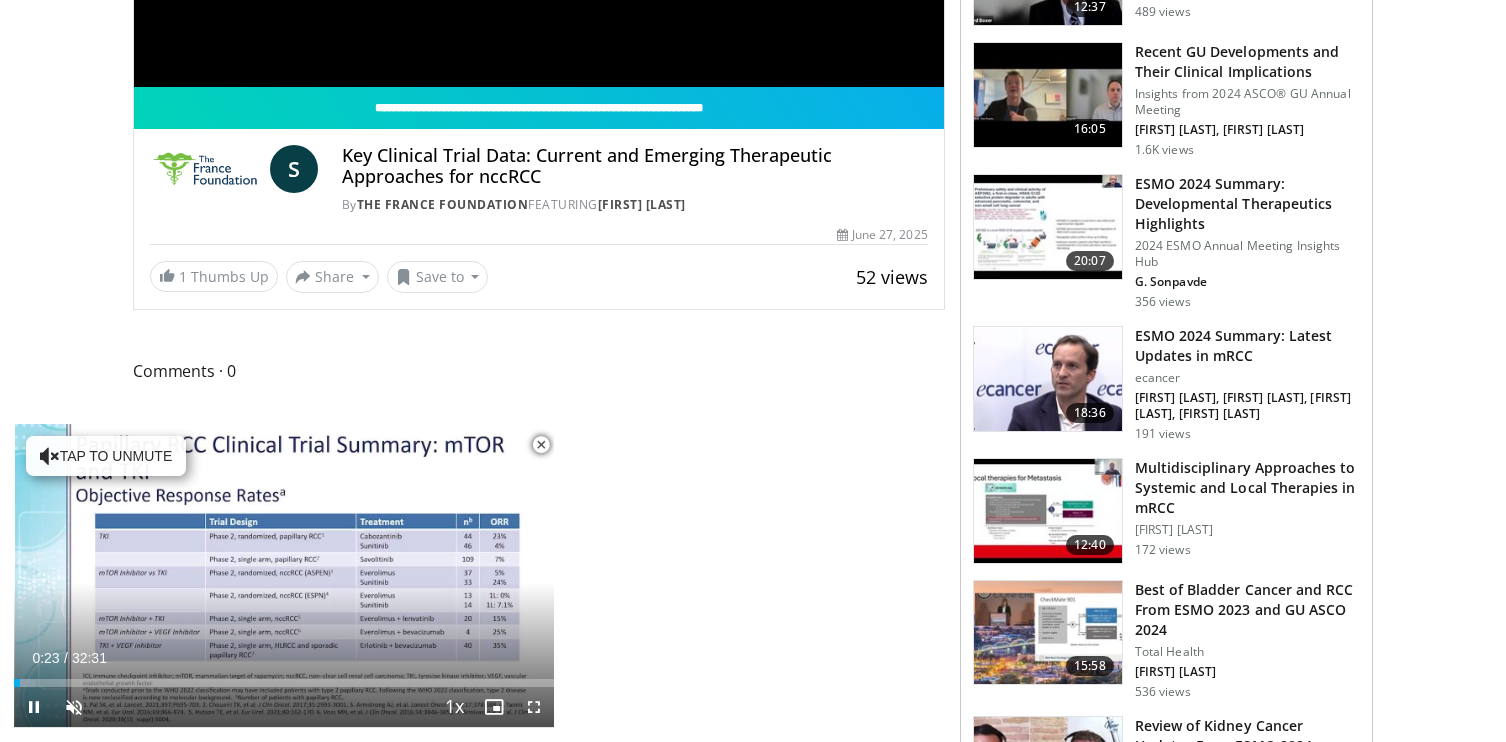 click at bounding box center (541, 445) 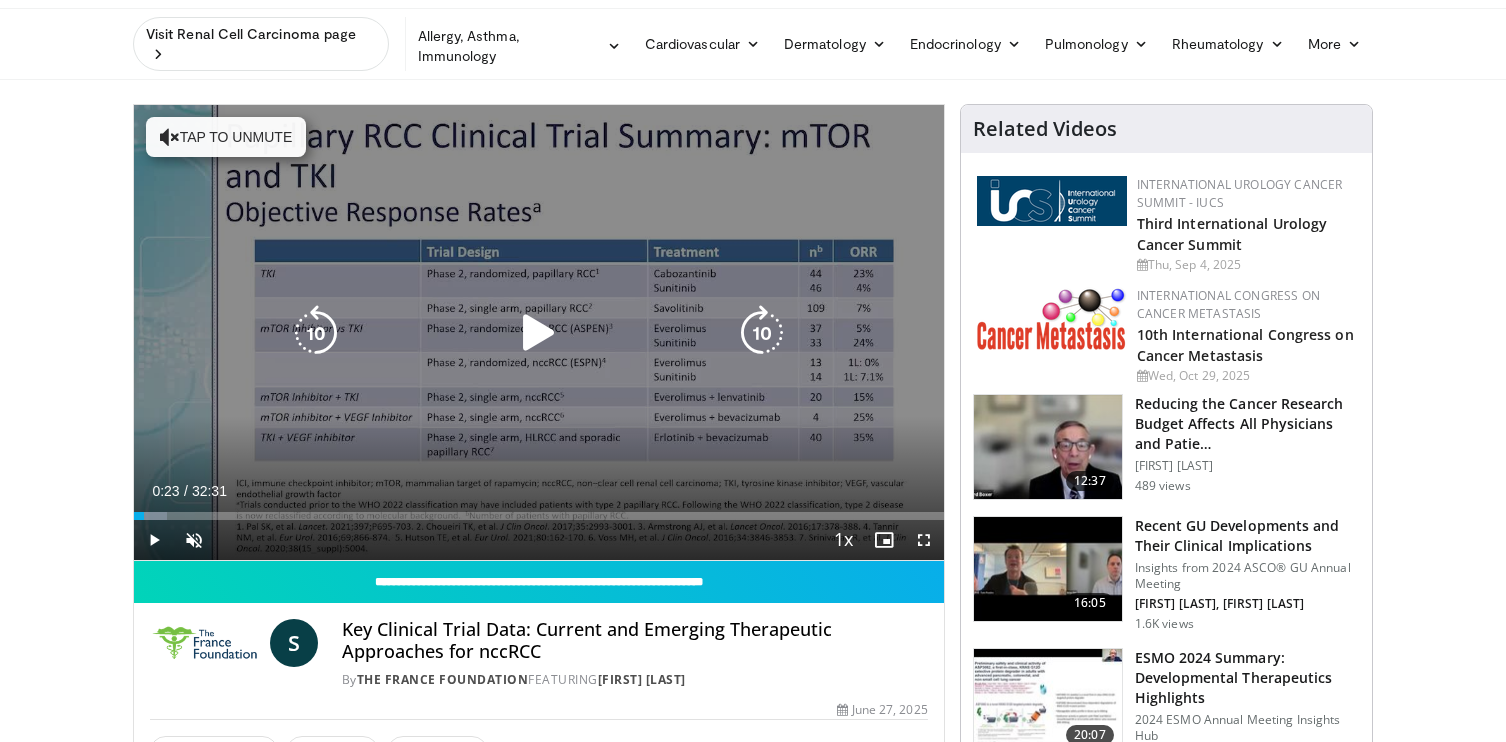 scroll, scrollTop: 0, scrollLeft: 0, axis: both 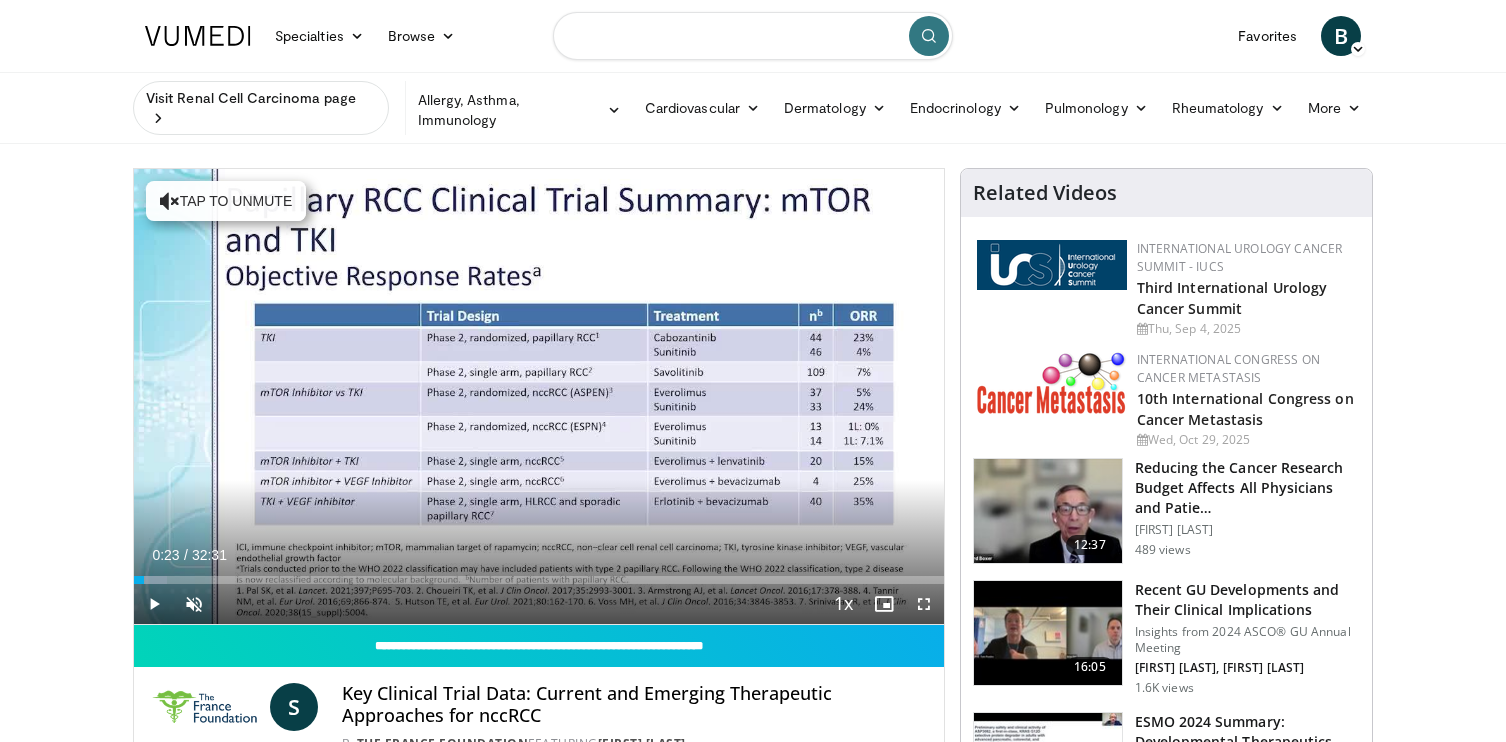 click at bounding box center [753, 36] 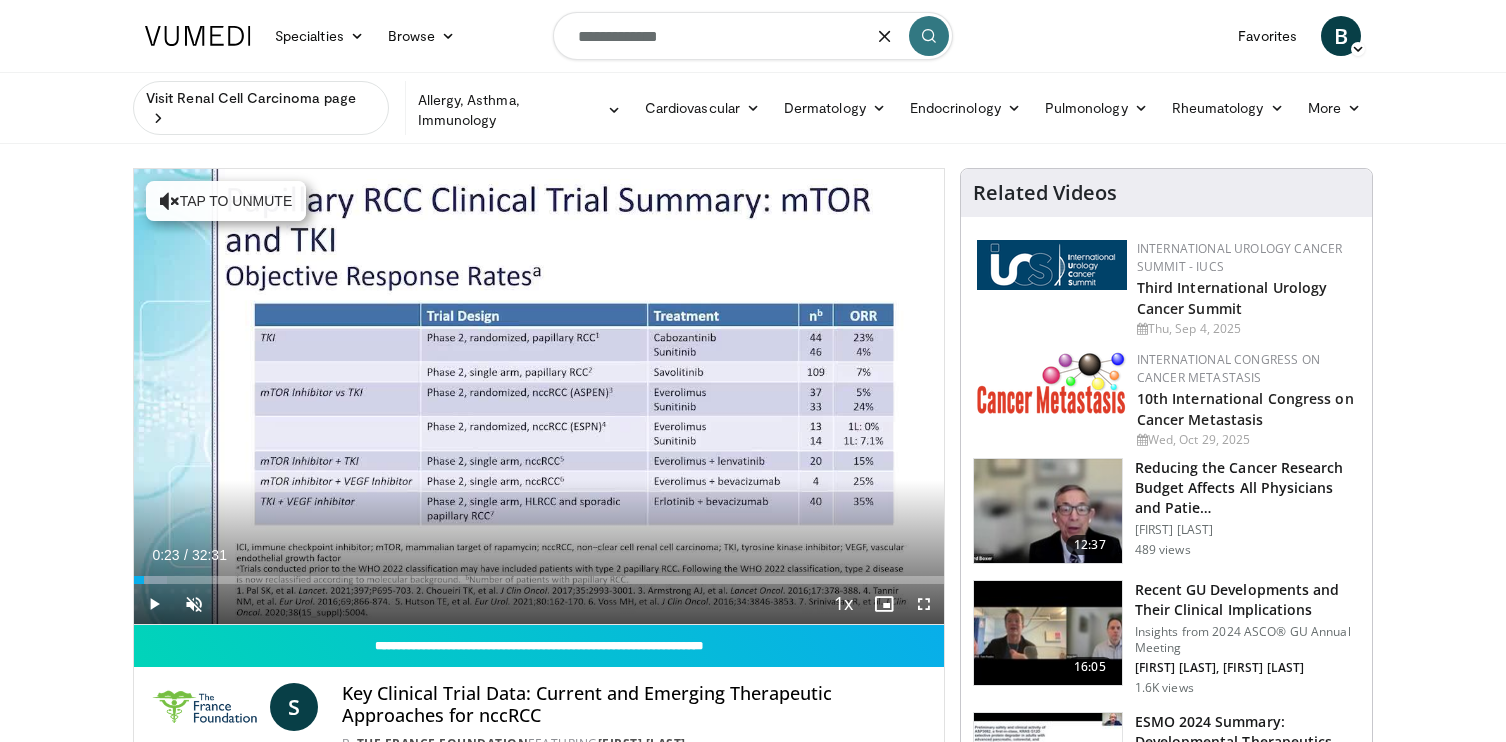 type on "**********" 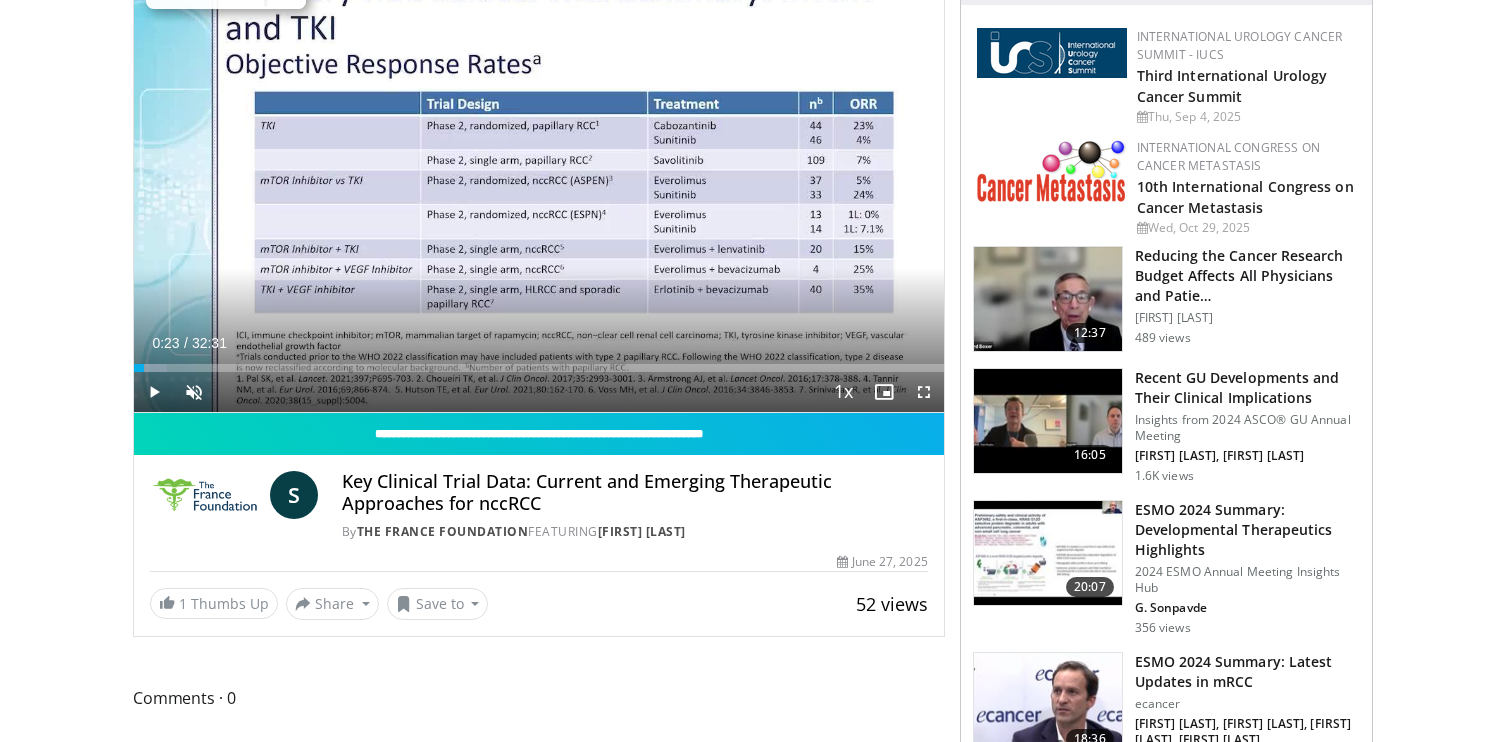 scroll, scrollTop: 165, scrollLeft: 0, axis: vertical 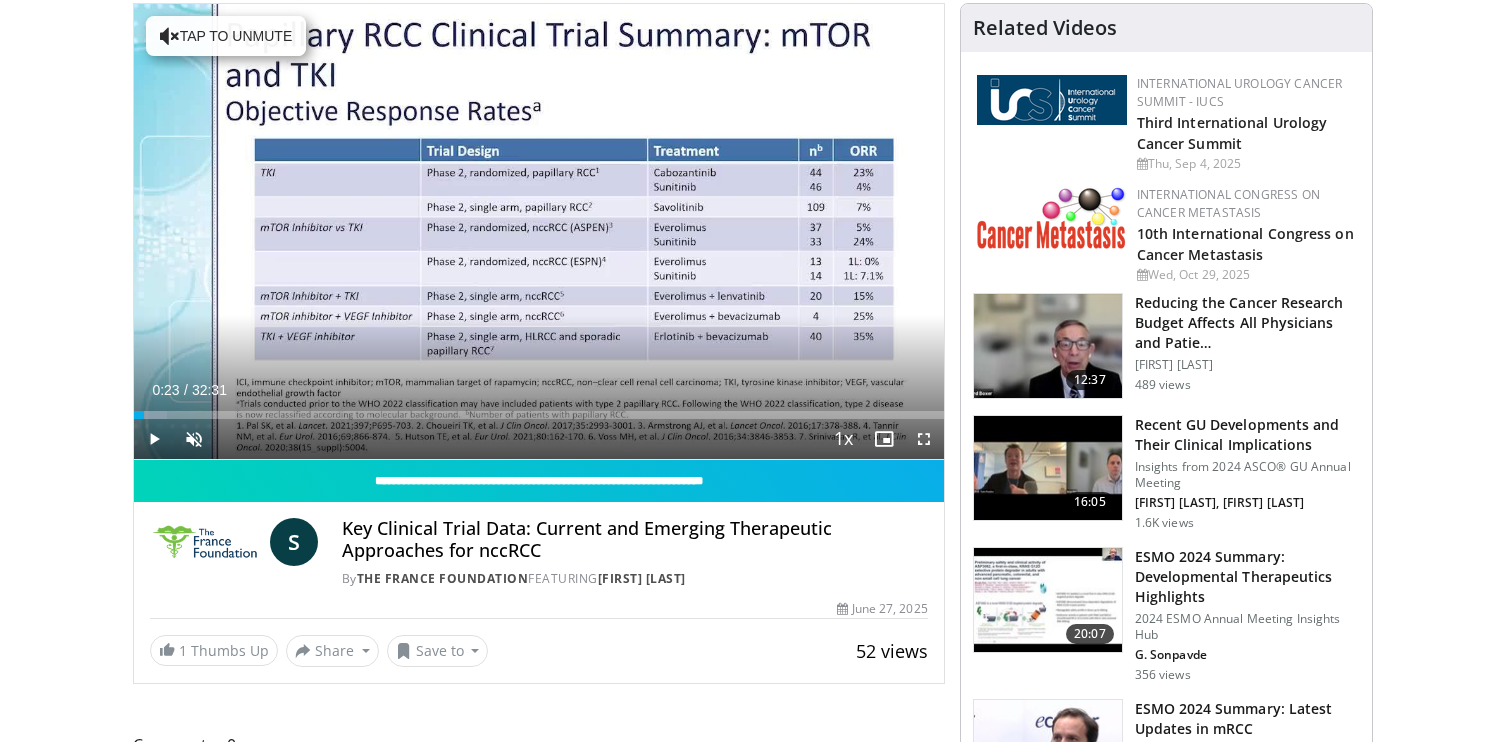 click on "Specialties
Adult & Family Medicine
Allergy, Asthma, Immunology
Anesthesiology
Cardiology
Dental
Dermatology
Endocrinology
Gastroenterology & Hepatology
General Surgery
Hematology & Oncology
Infectious Disease
Nephrology
Neurology
Neurosurgery
Obstetrics & Gynecology
Ophthalmology
Oral Maxillofacial
Orthopaedics
Otolaryngology
Pediatrics
Plastic Surgery
Podiatry
Psychiatry
Pulmonology
Radiation Oncology
Radiology
Rheumatology
Urology" at bounding box center (753, 1530) 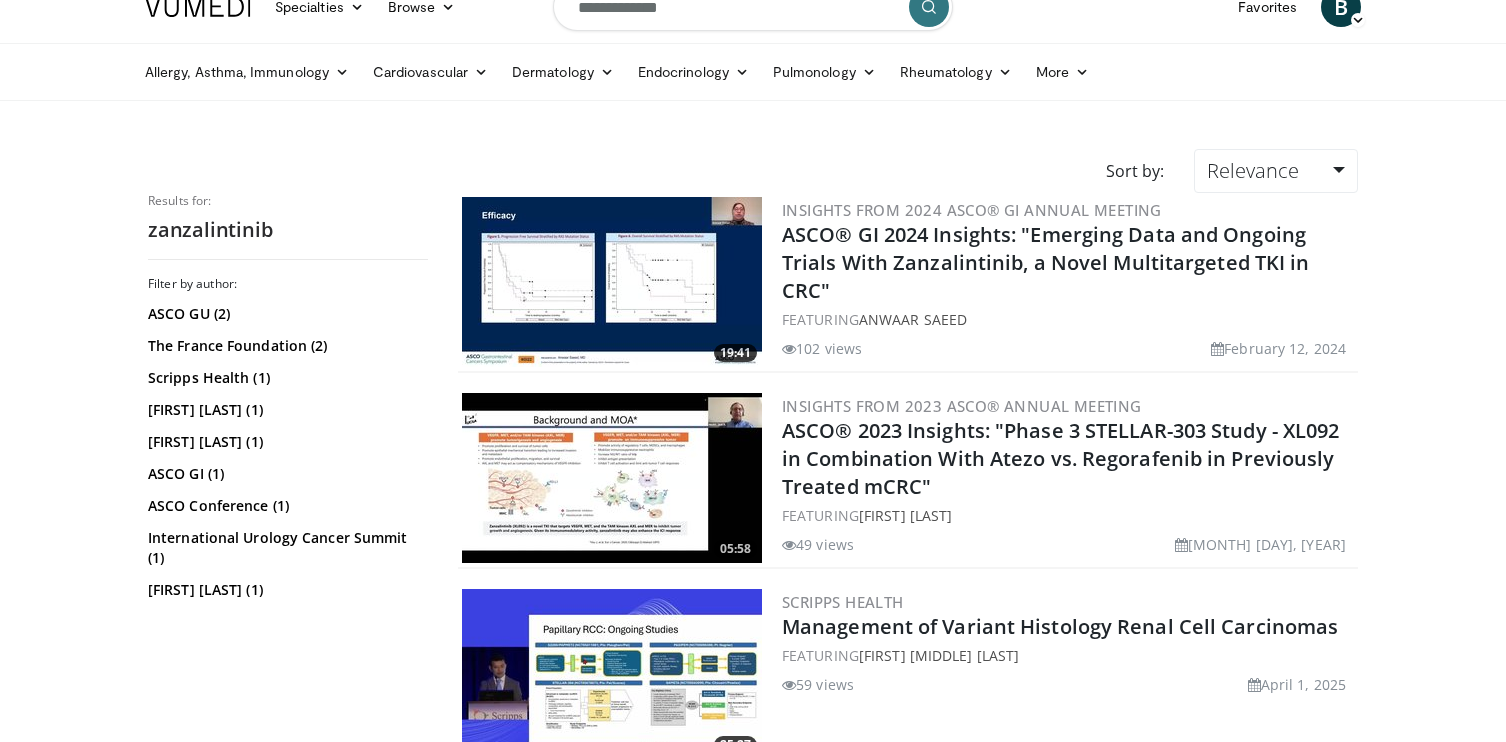 scroll, scrollTop: 25, scrollLeft: 0, axis: vertical 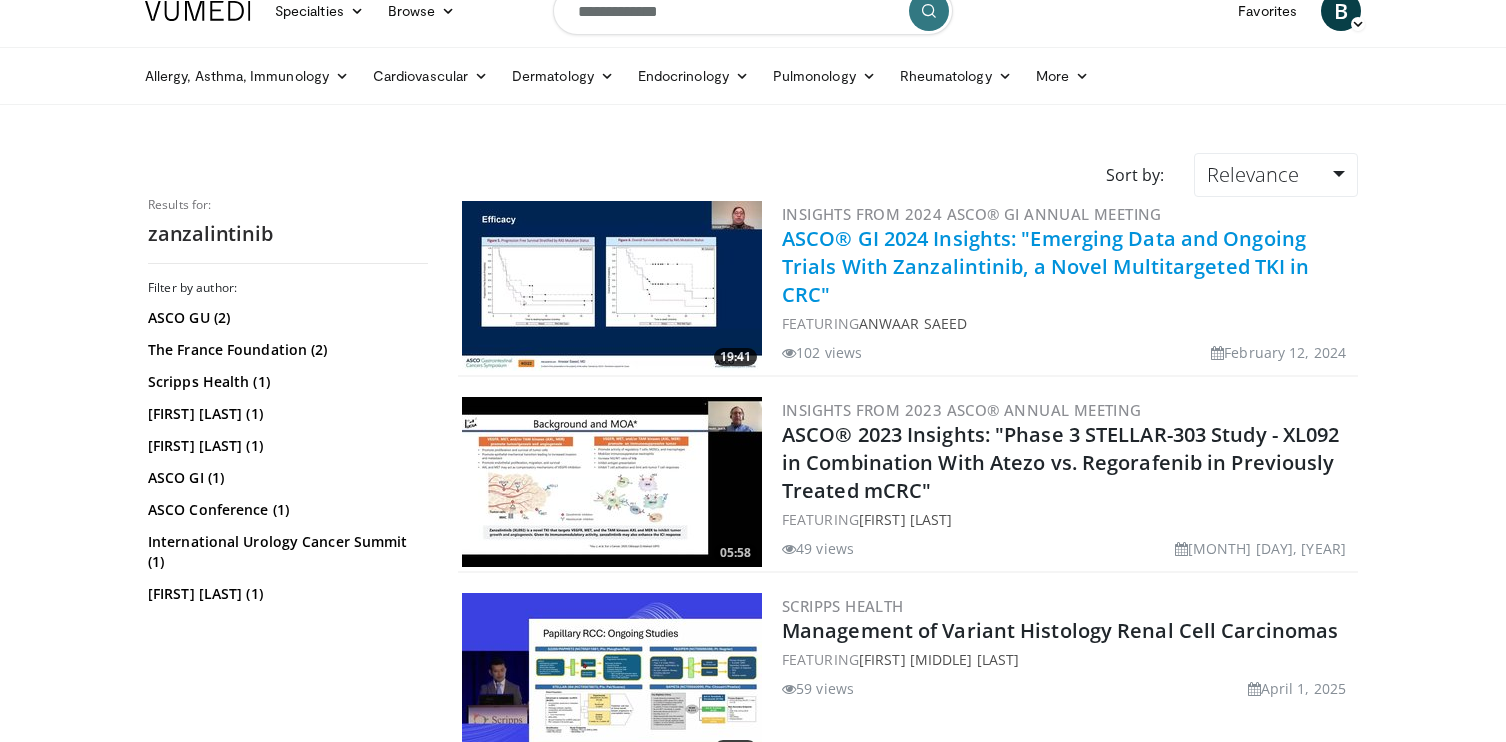 click on "ASCO® GI 2024 Insights: "Emerging Data and Ongoing Trials With Zanzalintinib, a Novel Multitargeted TKI in CRC"" at bounding box center (1046, 266) 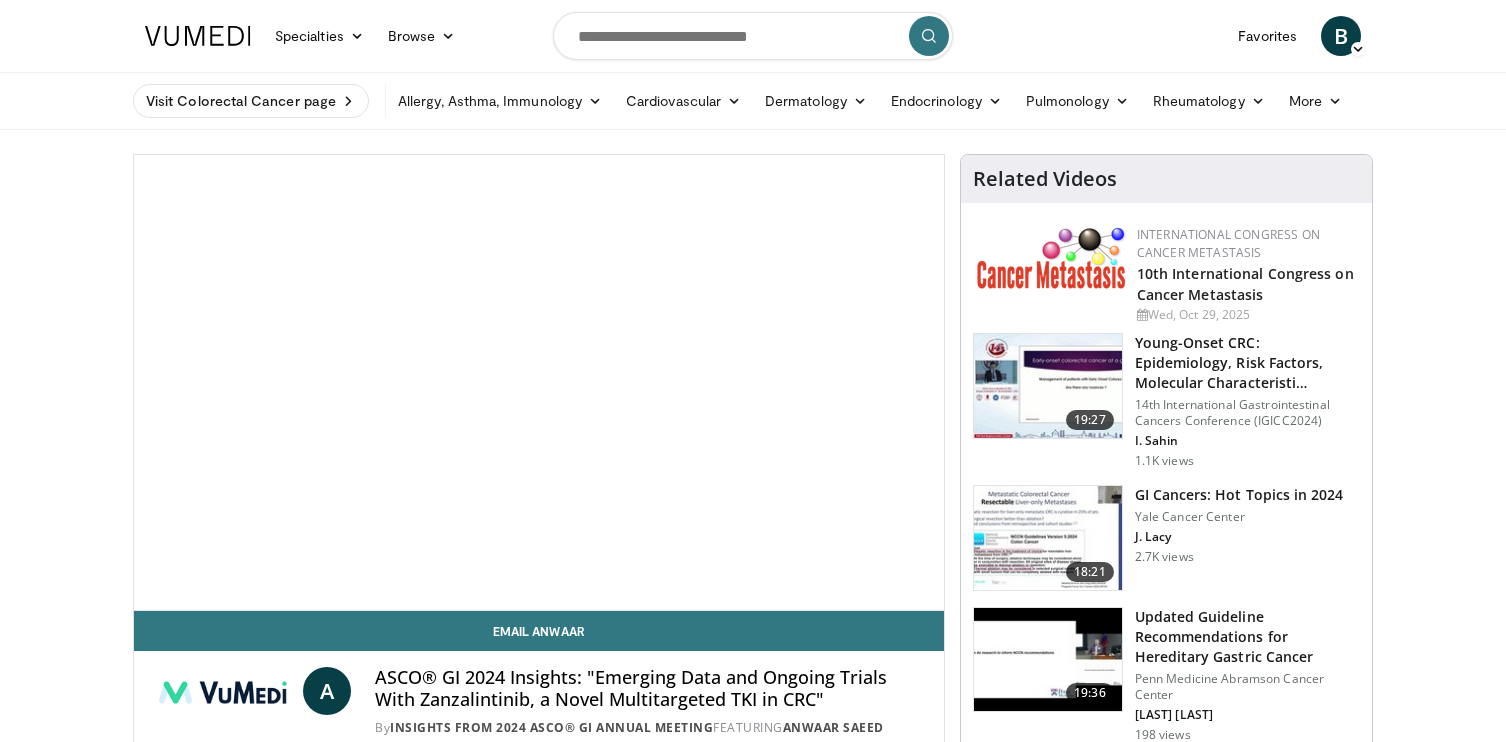 scroll, scrollTop: 0, scrollLeft: 0, axis: both 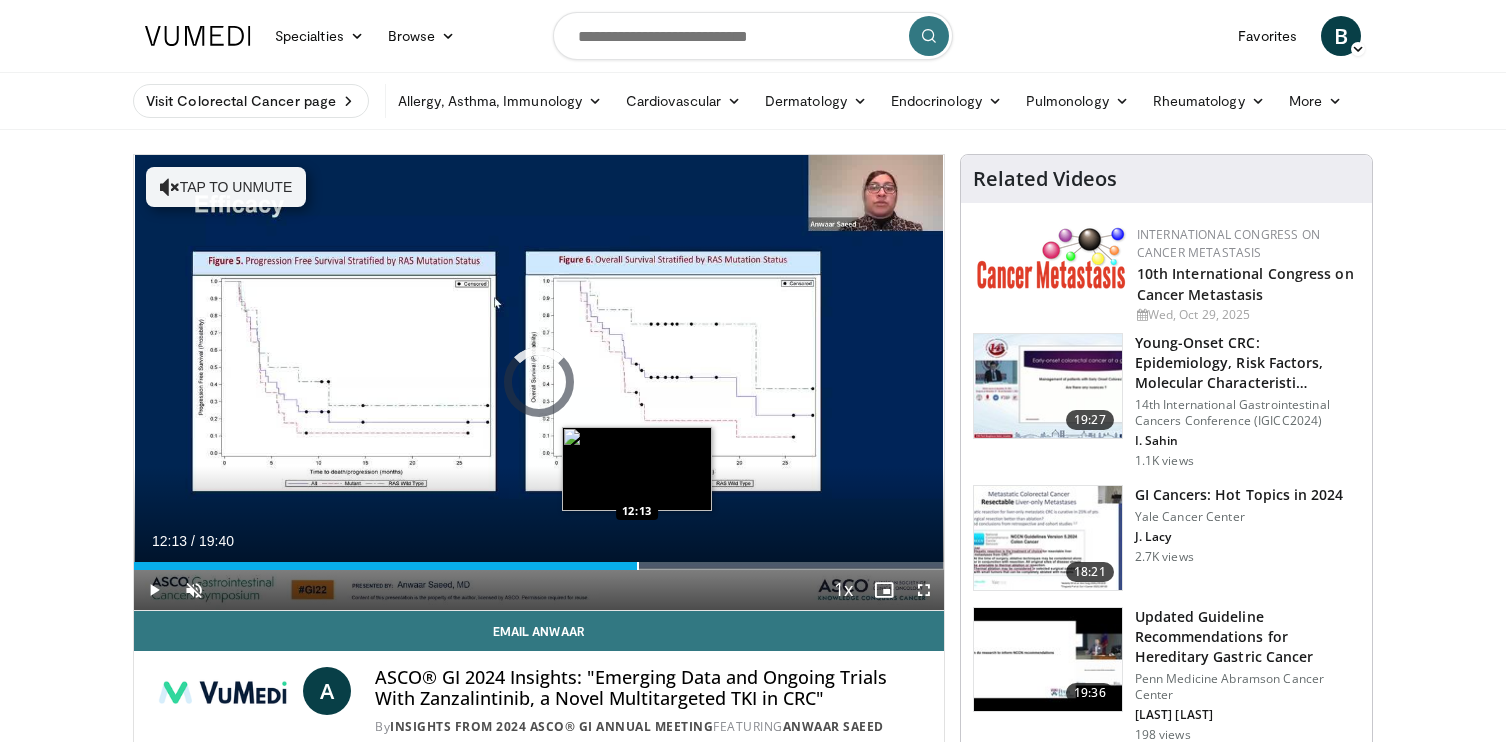 click on "Loaded :  4.19% 12:13 12:13" at bounding box center [539, 560] 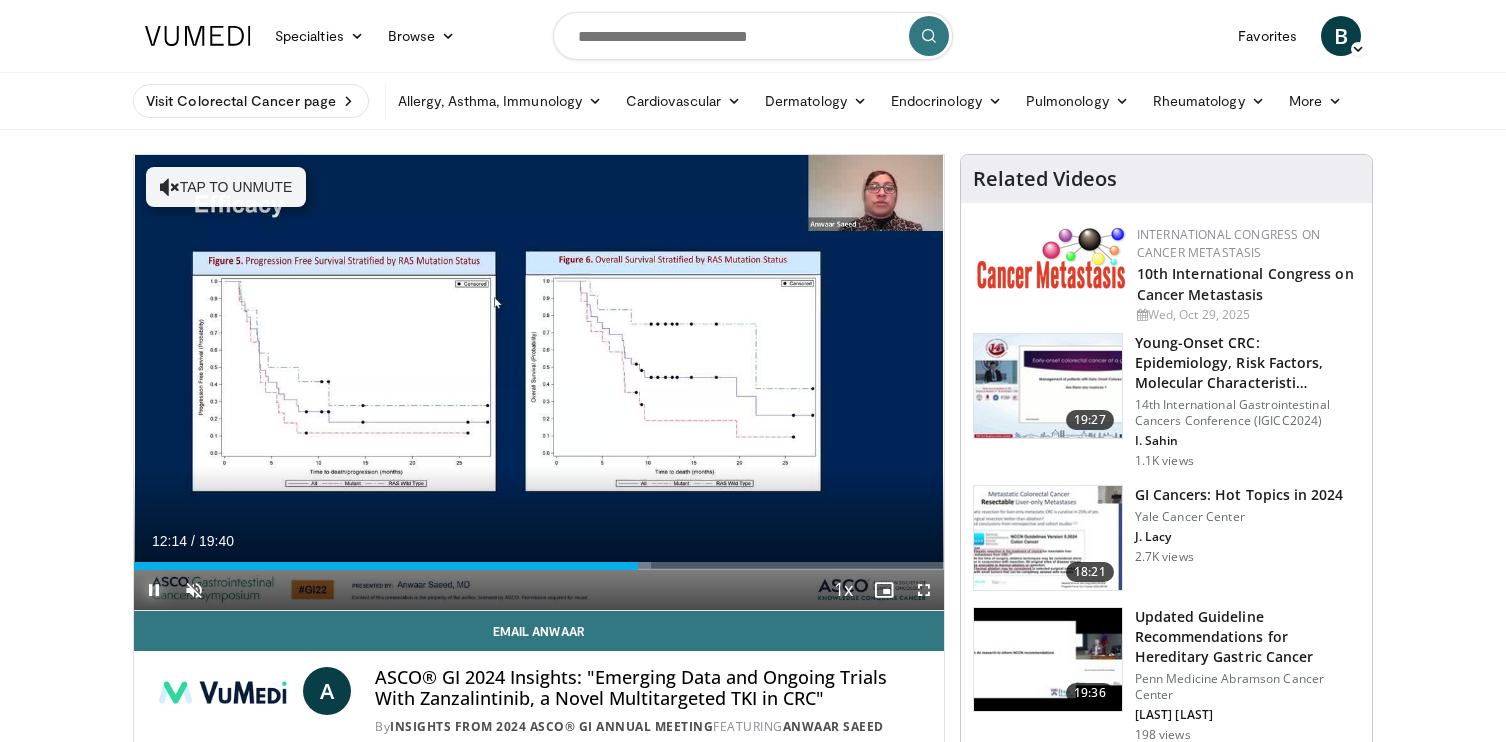 click at bounding box center [154, 590] 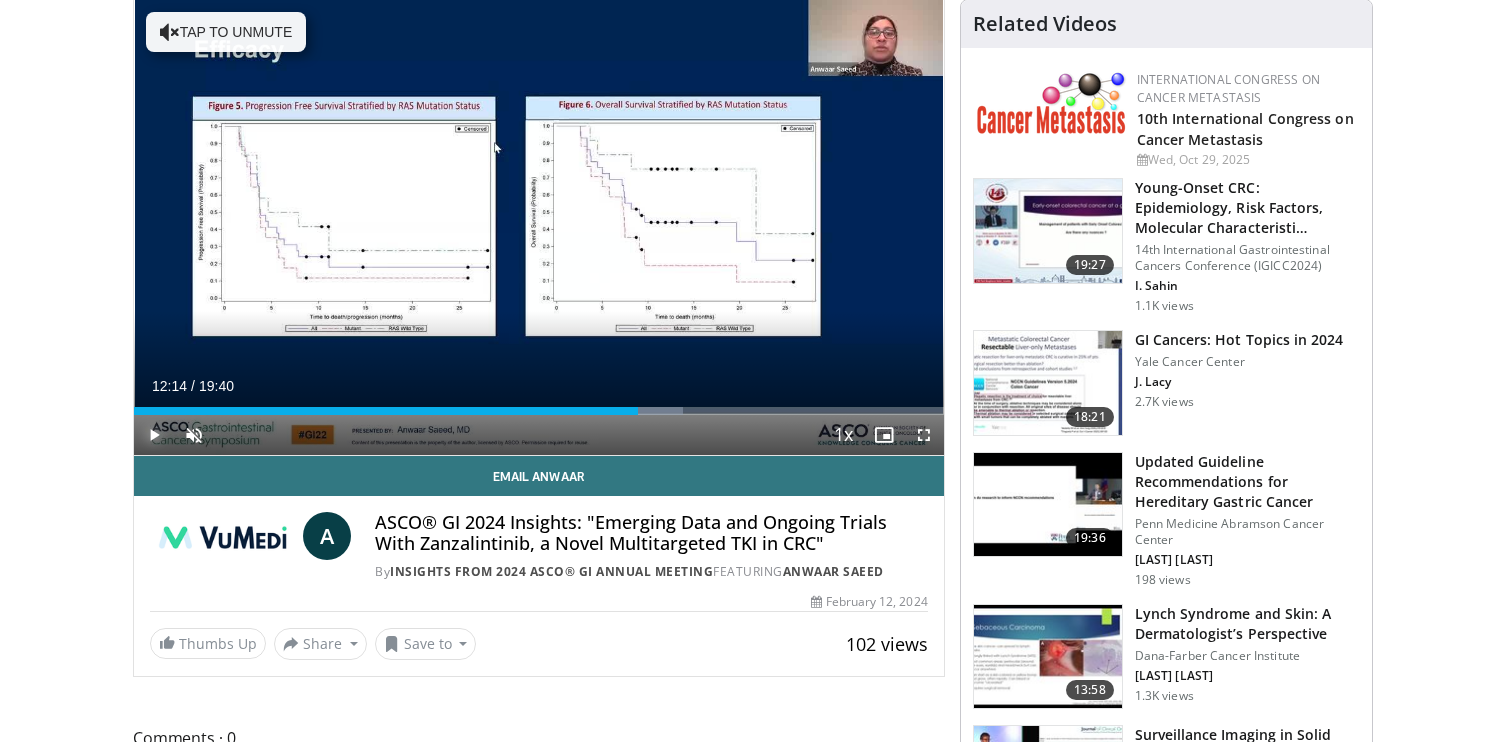 scroll, scrollTop: 159, scrollLeft: 0, axis: vertical 